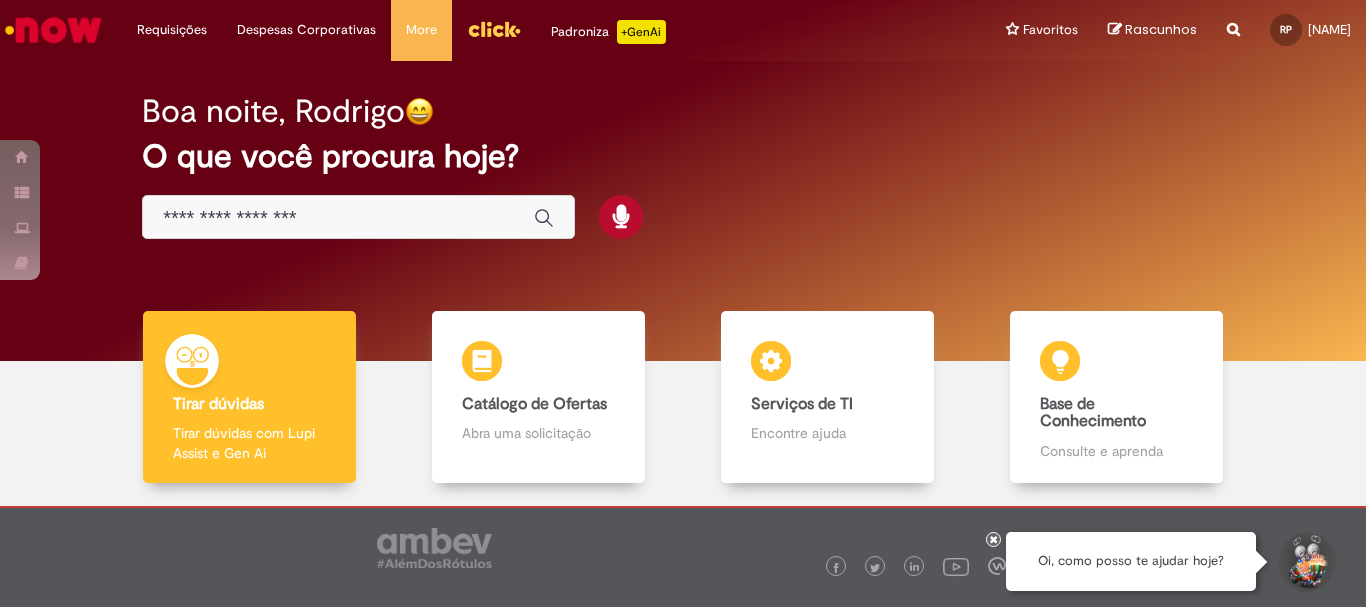 scroll, scrollTop: 0, scrollLeft: 0, axis: both 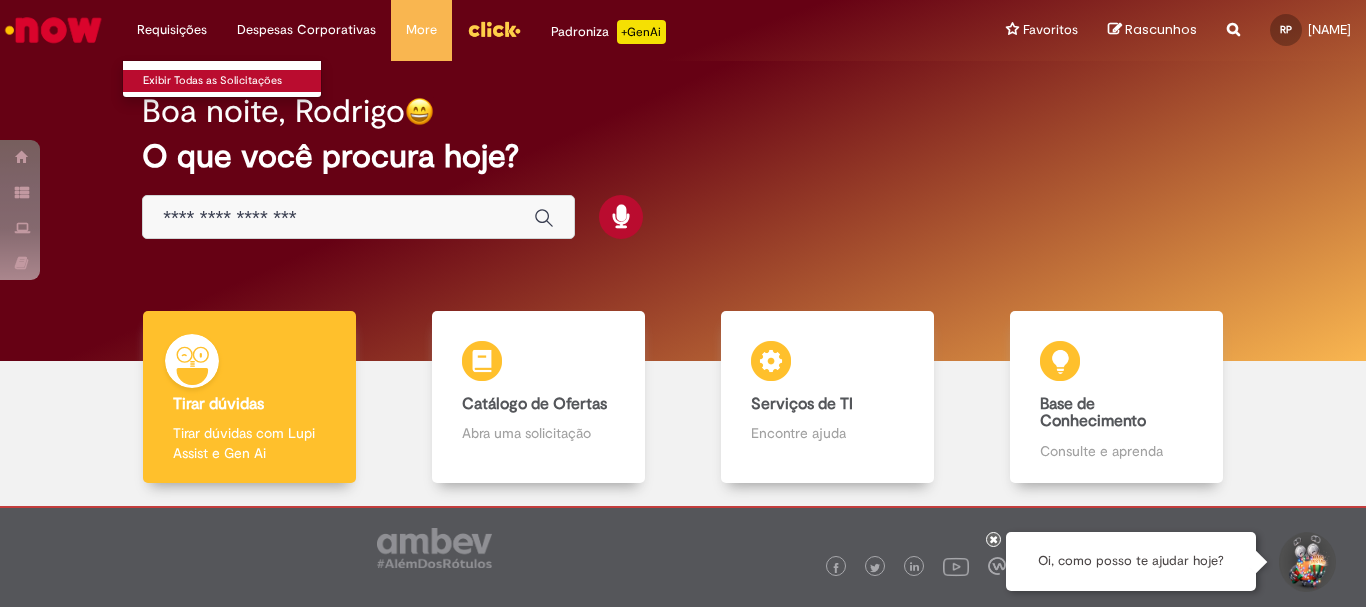 click on "Exibir Todas as Solicitações" at bounding box center [233, 81] 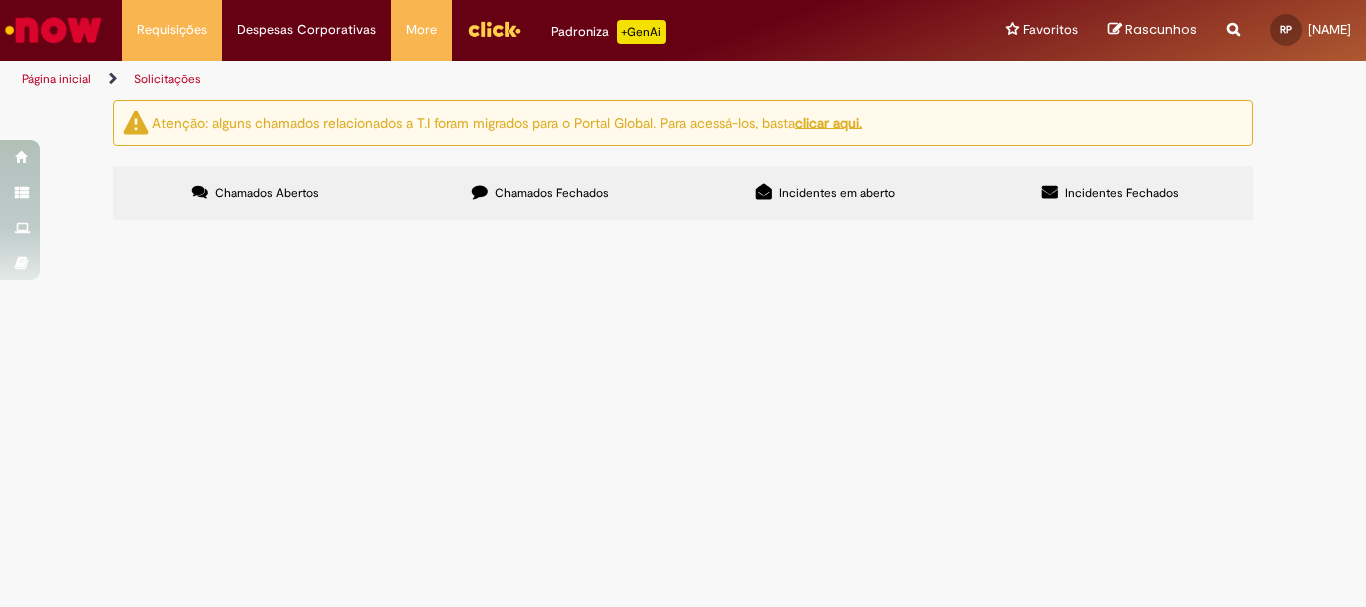 click on "Chamados Fechados" at bounding box center [540, 193] 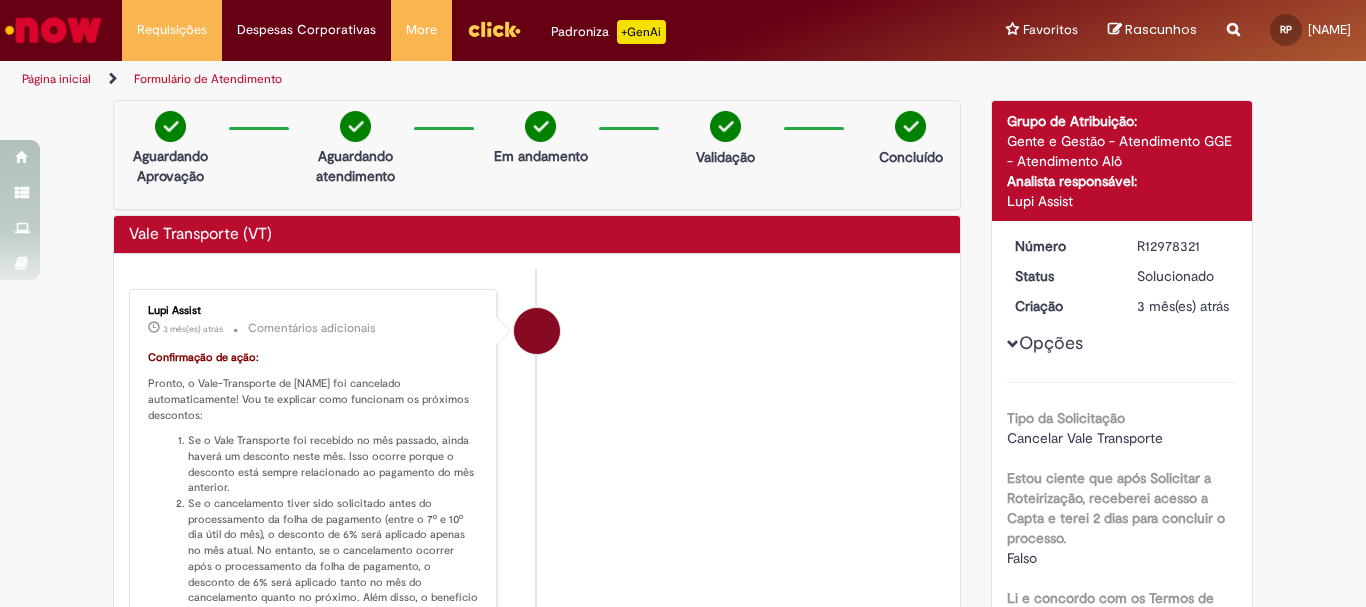 click at bounding box center [53, 30] 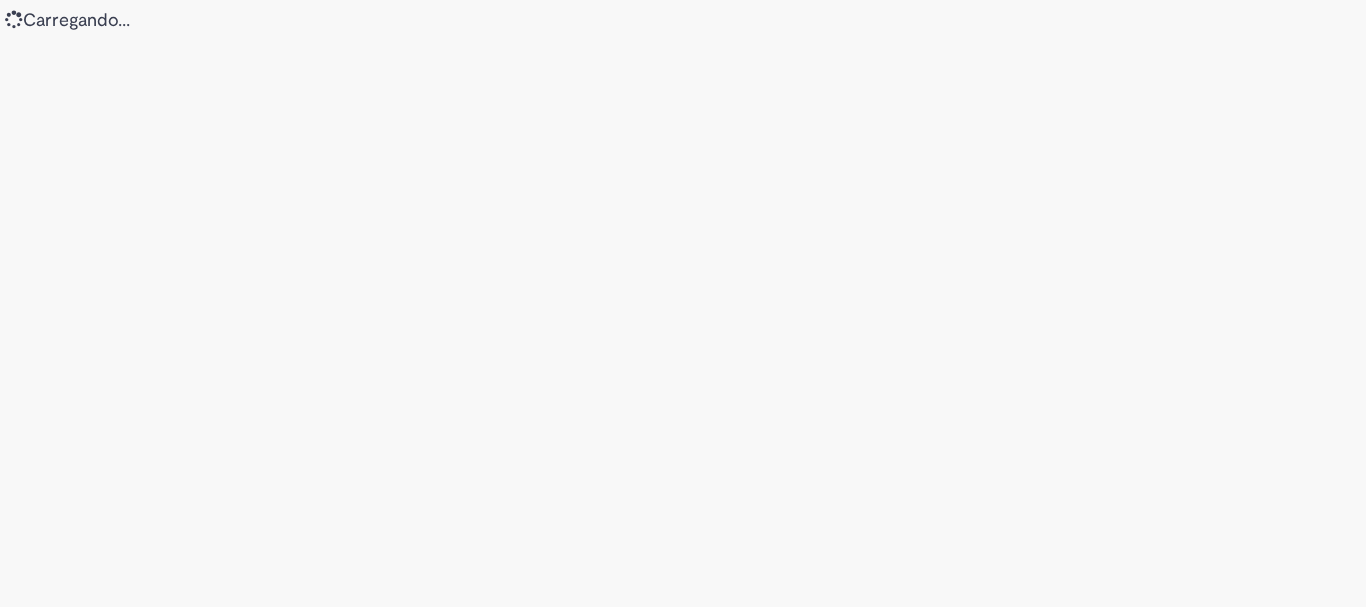 scroll, scrollTop: 0, scrollLeft: 0, axis: both 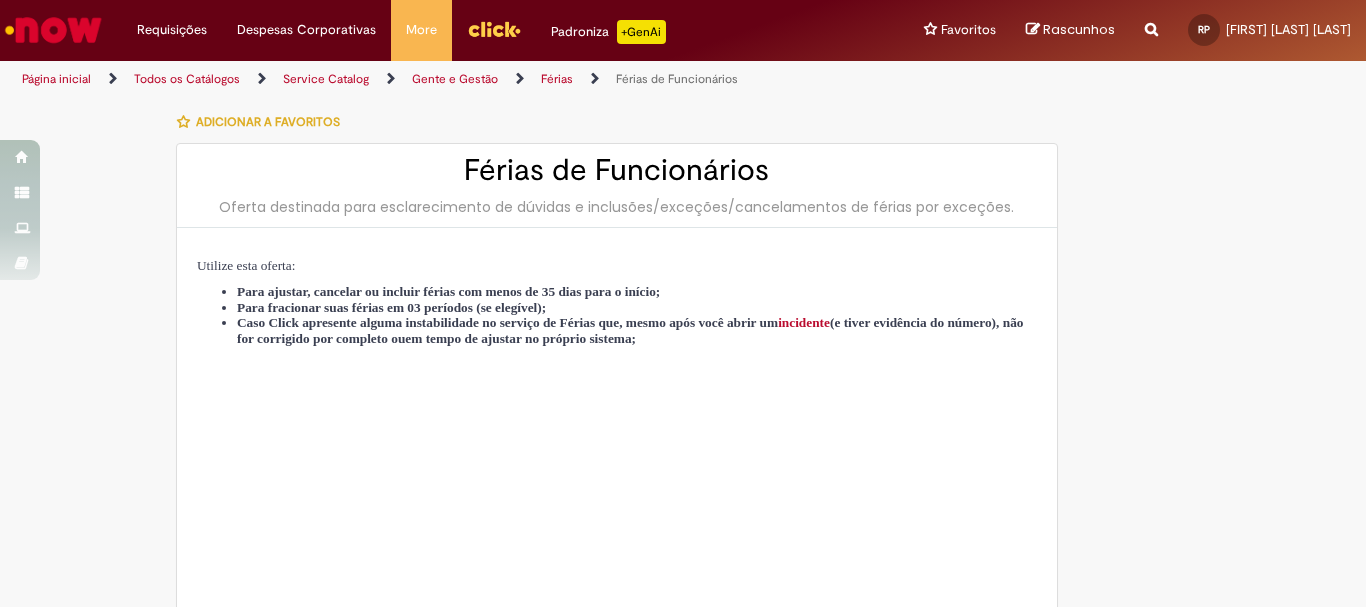 type on "********" 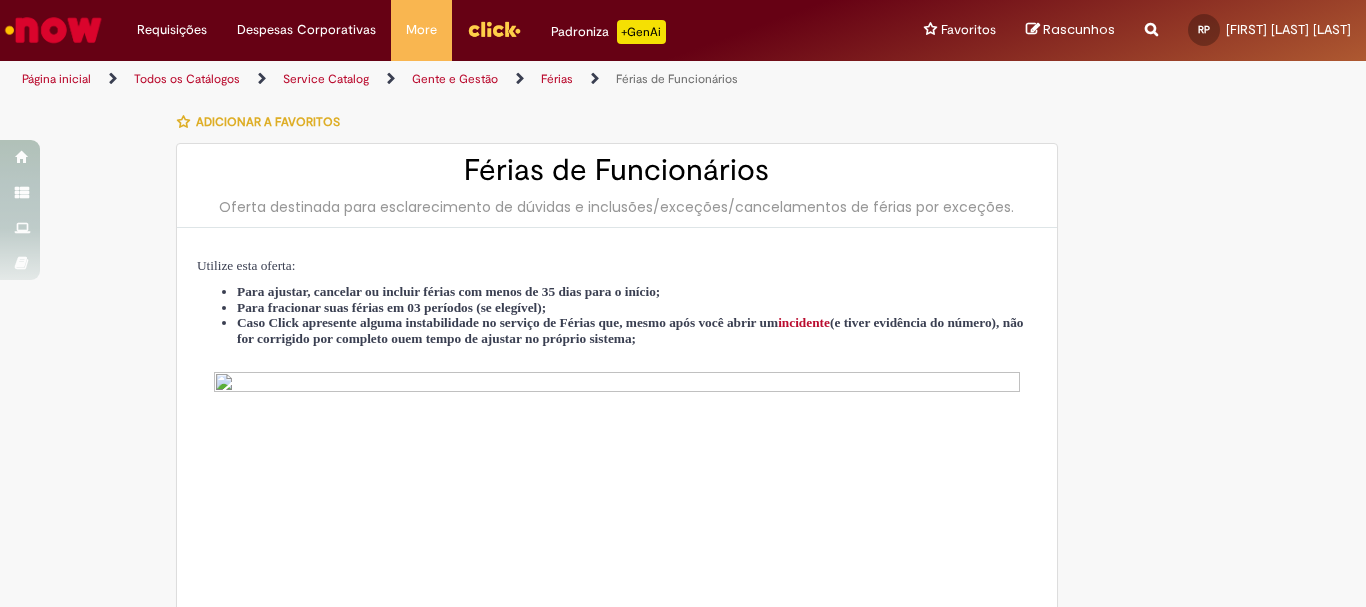 type on "**********" 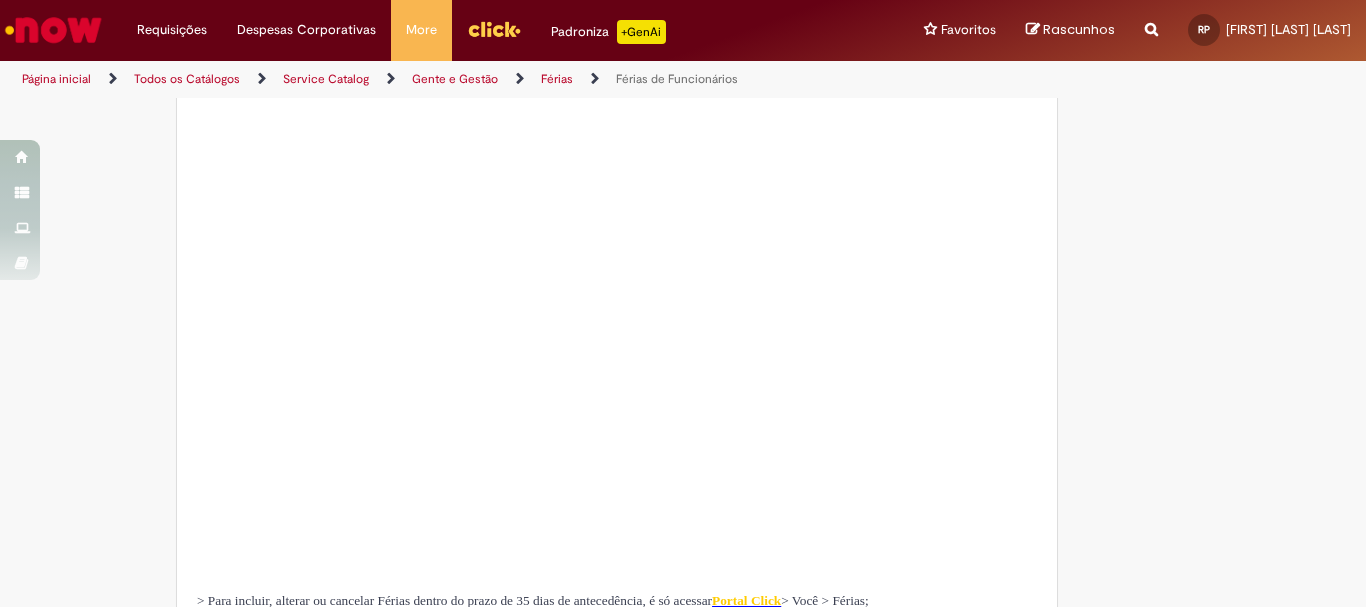 scroll, scrollTop: 200, scrollLeft: 0, axis: vertical 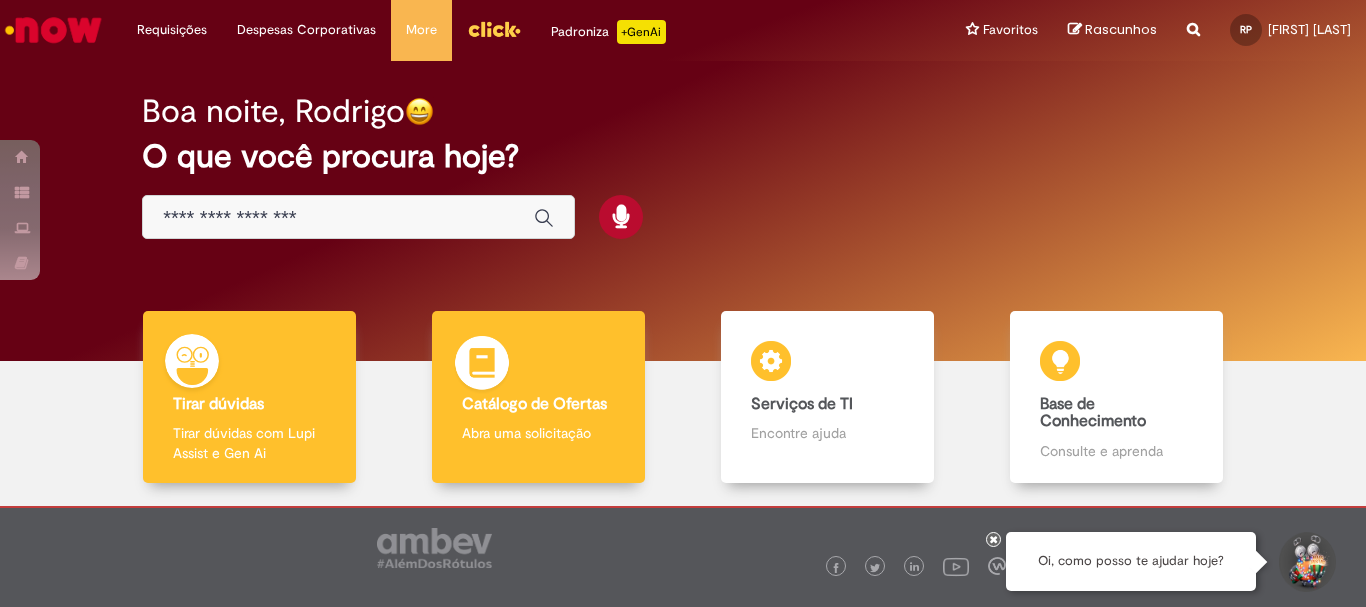 click on "Abra uma solicitação" at bounding box center [538, 433] 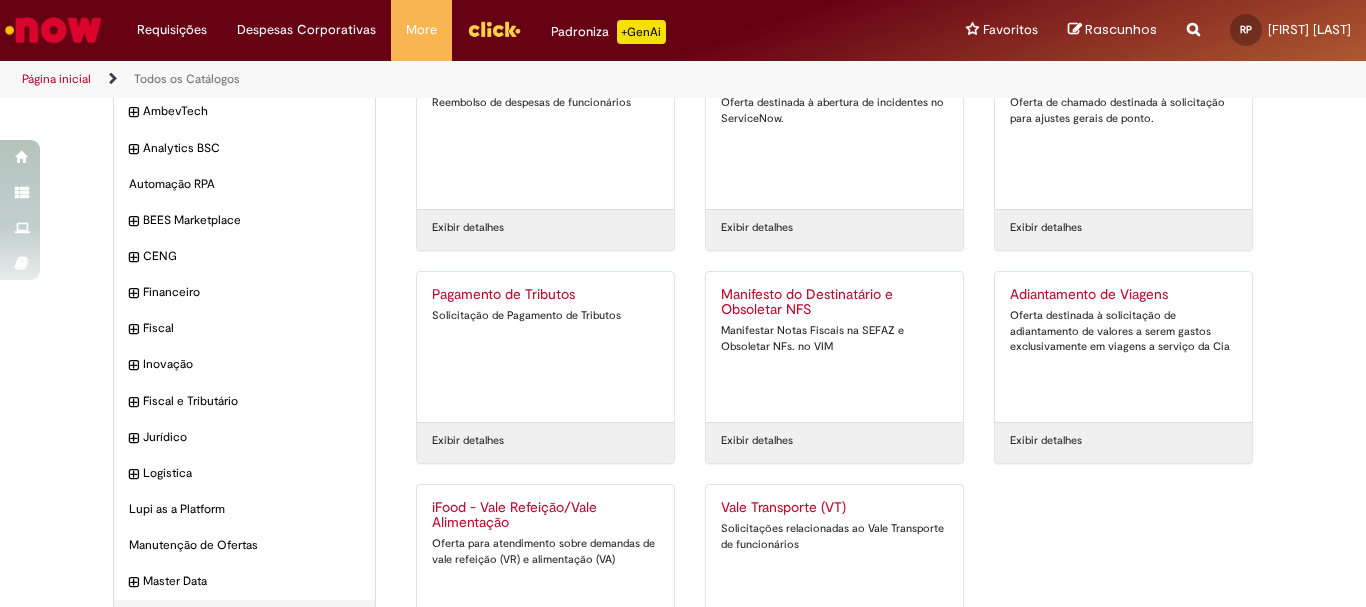 scroll, scrollTop: 191, scrollLeft: 0, axis: vertical 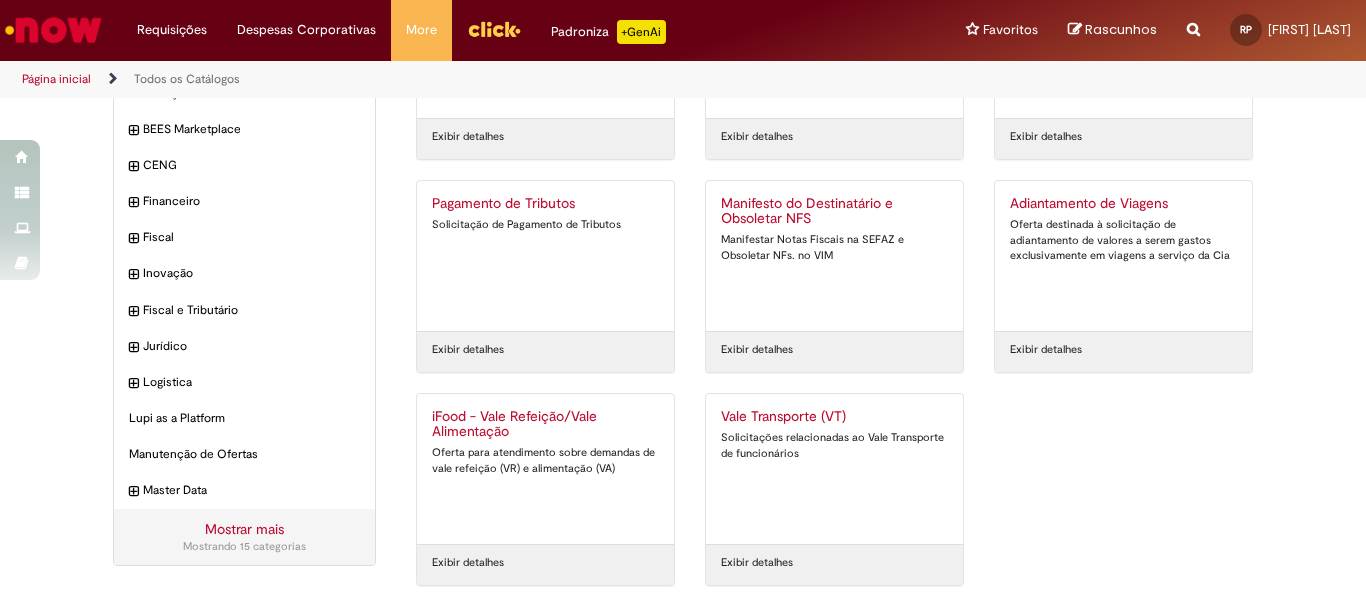 click on "Vale Transporte (VT)
Solicitações relacionadas ao Vale Transporte de funcionários" at bounding box center [834, 469] 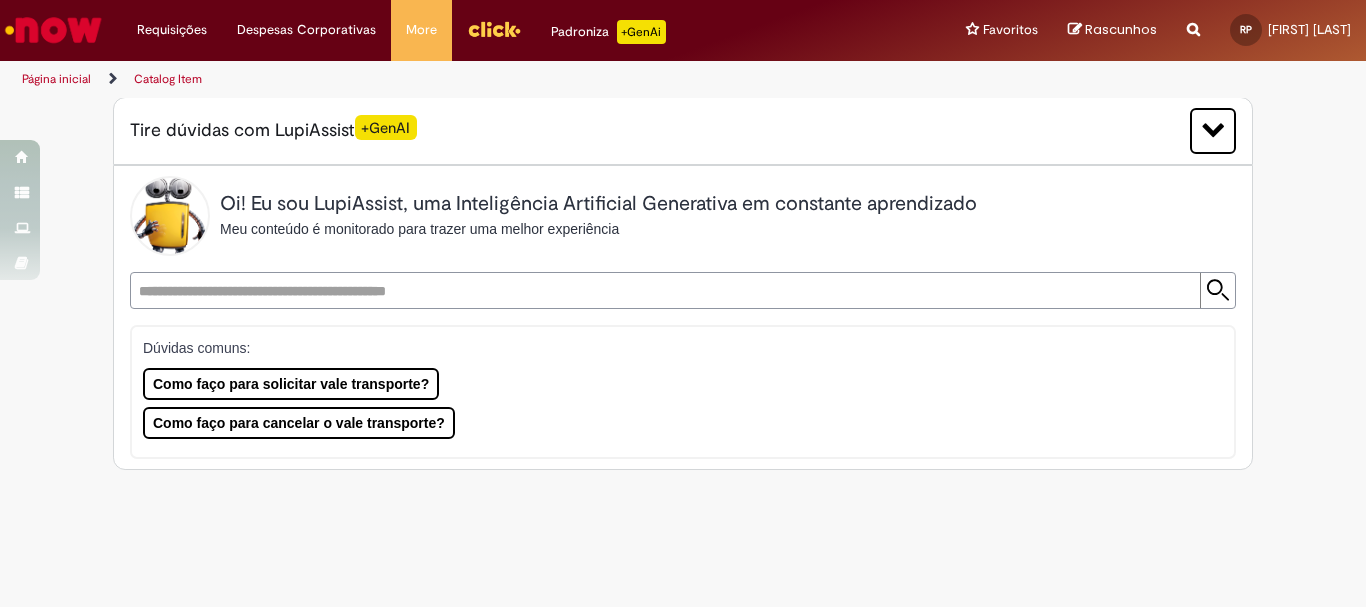 scroll, scrollTop: 0, scrollLeft: 0, axis: both 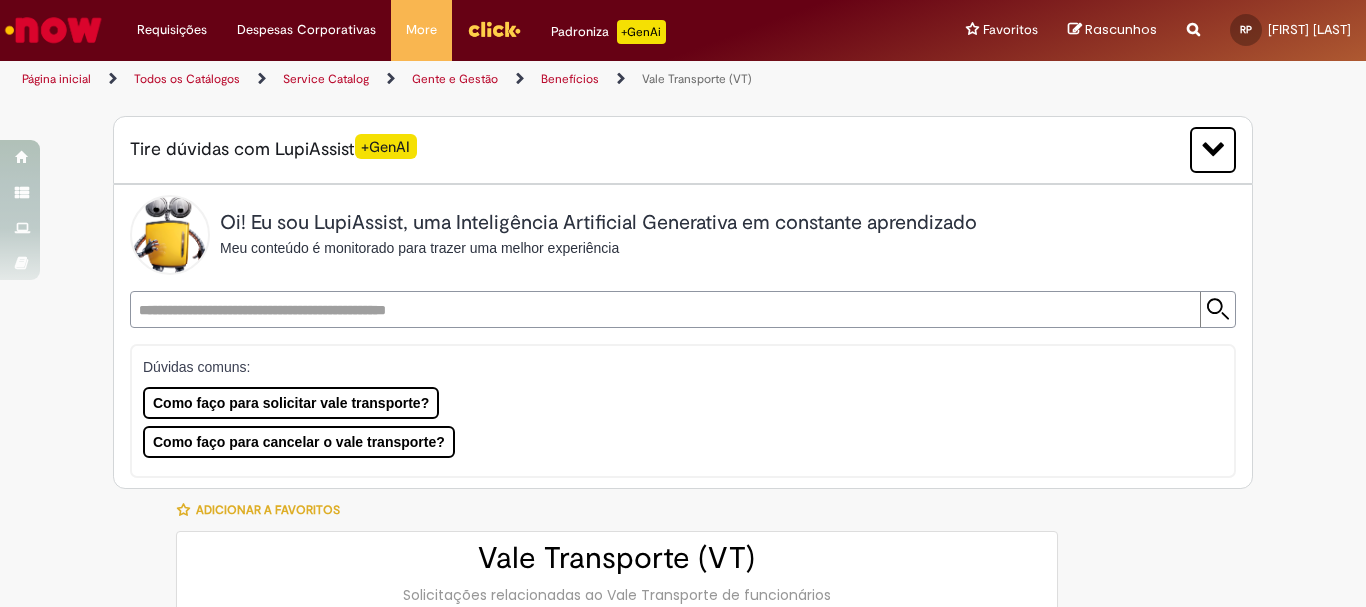 type on "********" 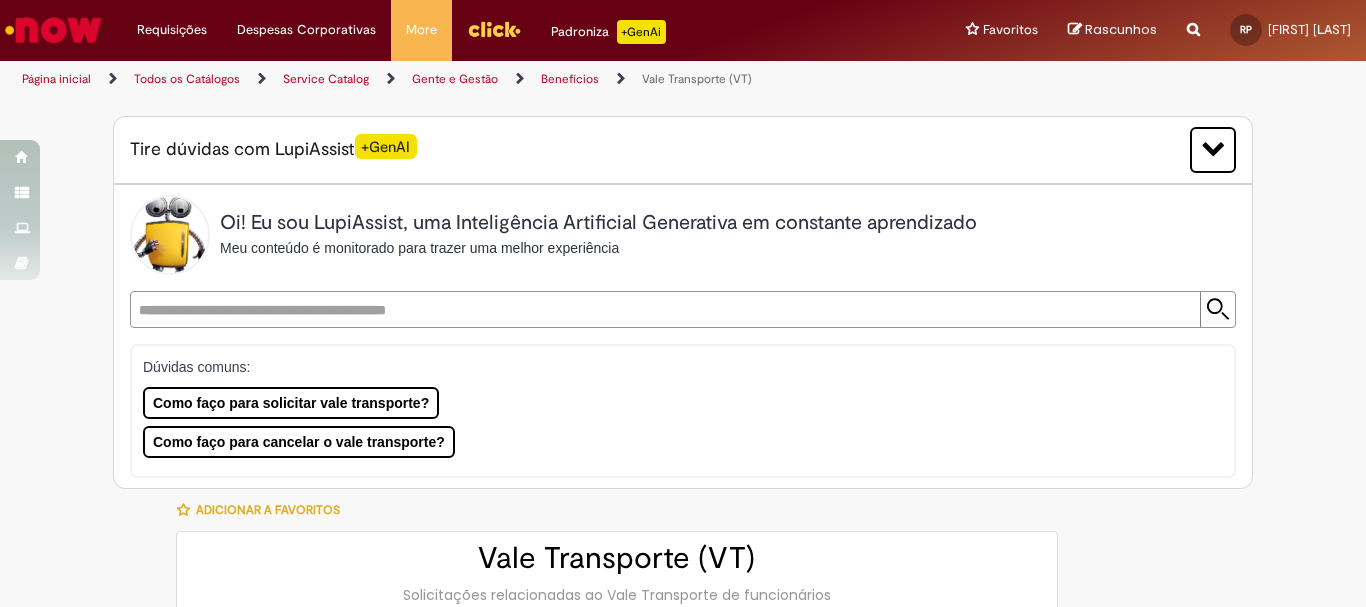 type on "**********" 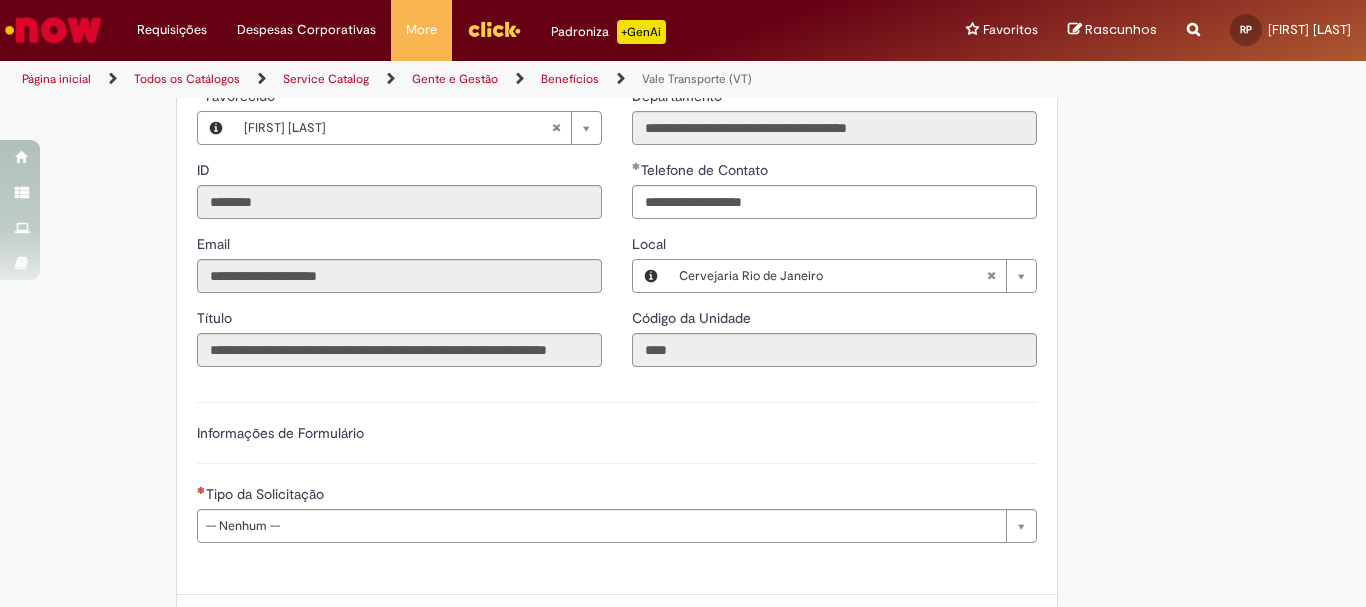 scroll, scrollTop: 900, scrollLeft: 0, axis: vertical 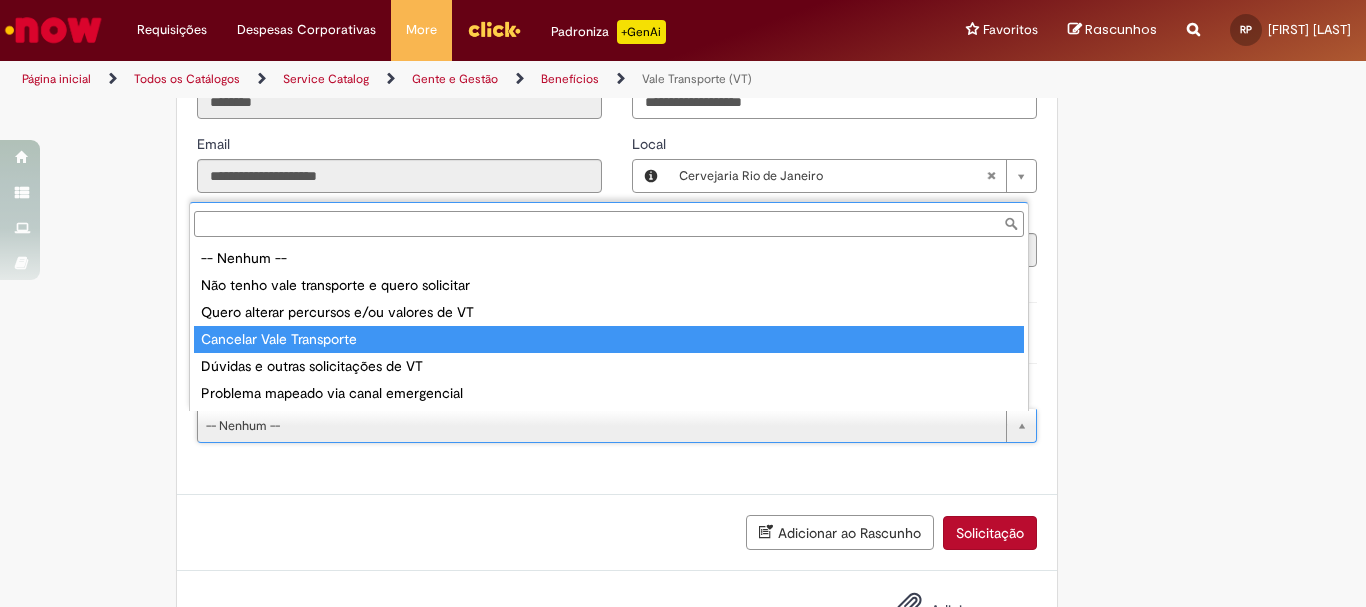 type on "**********" 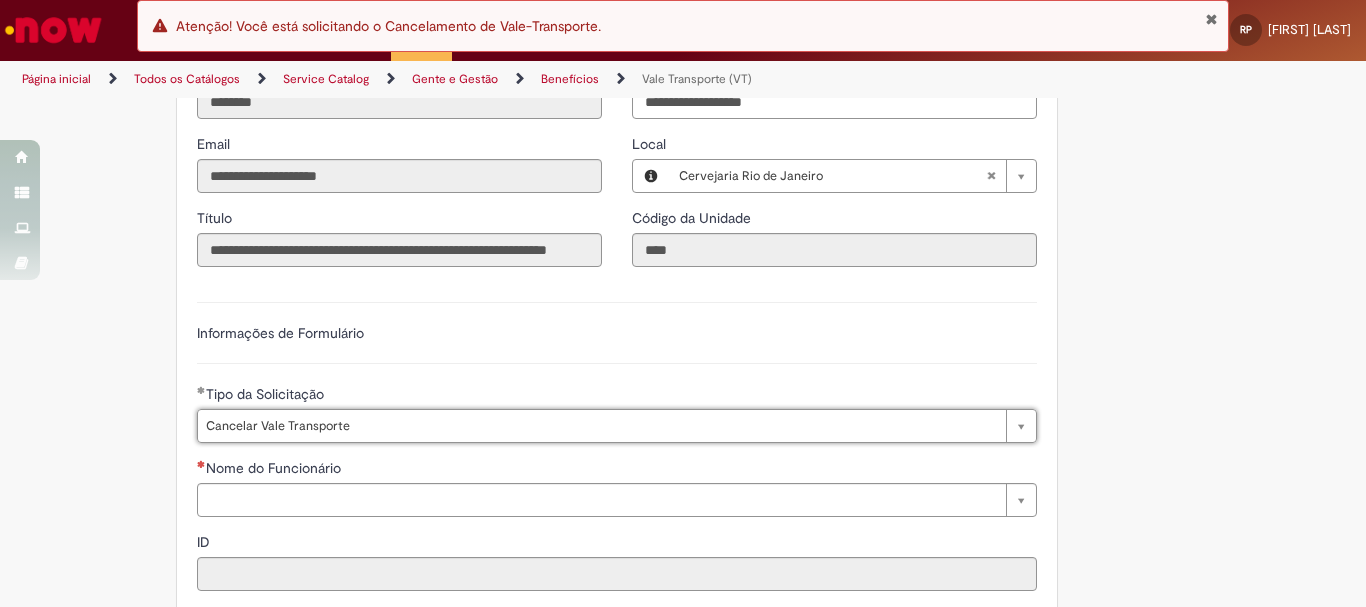 scroll, scrollTop: 1000, scrollLeft: 0, axis: vertical 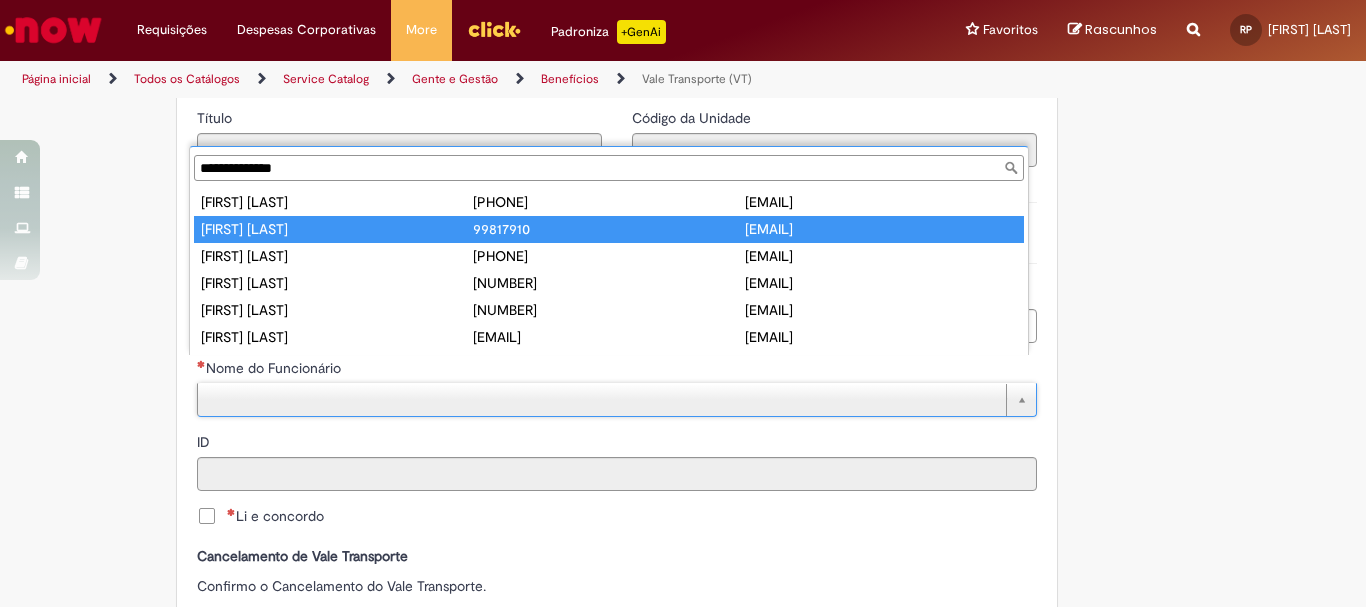 type on "**********" 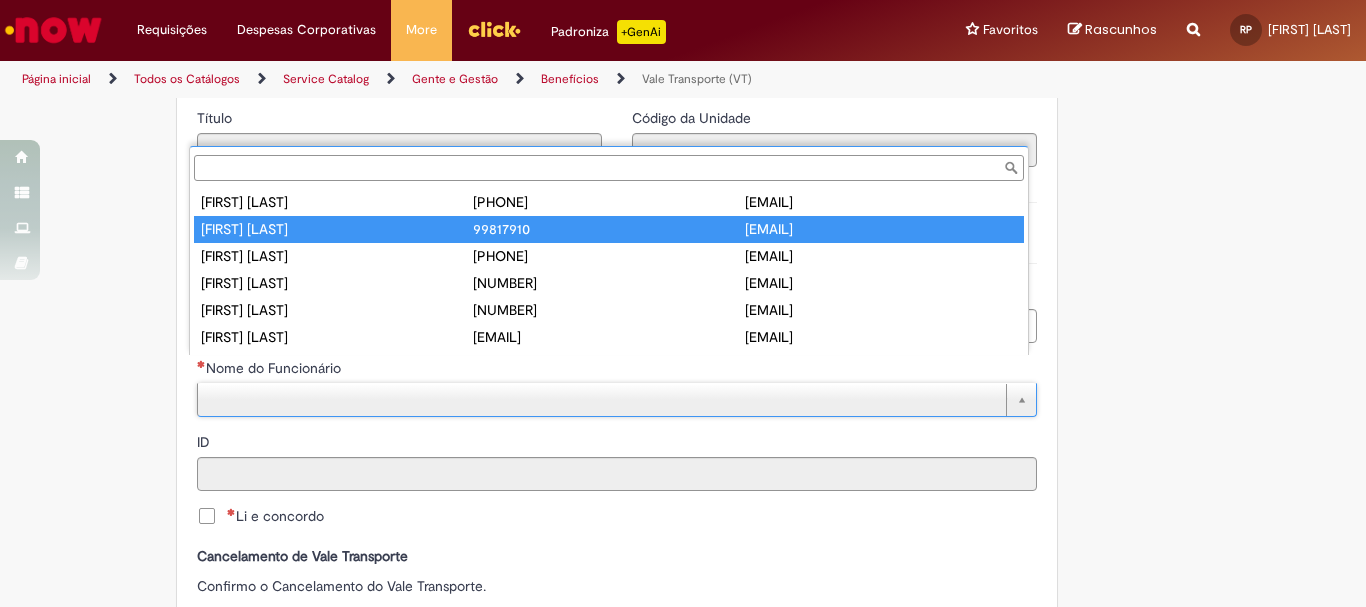 type on "********" 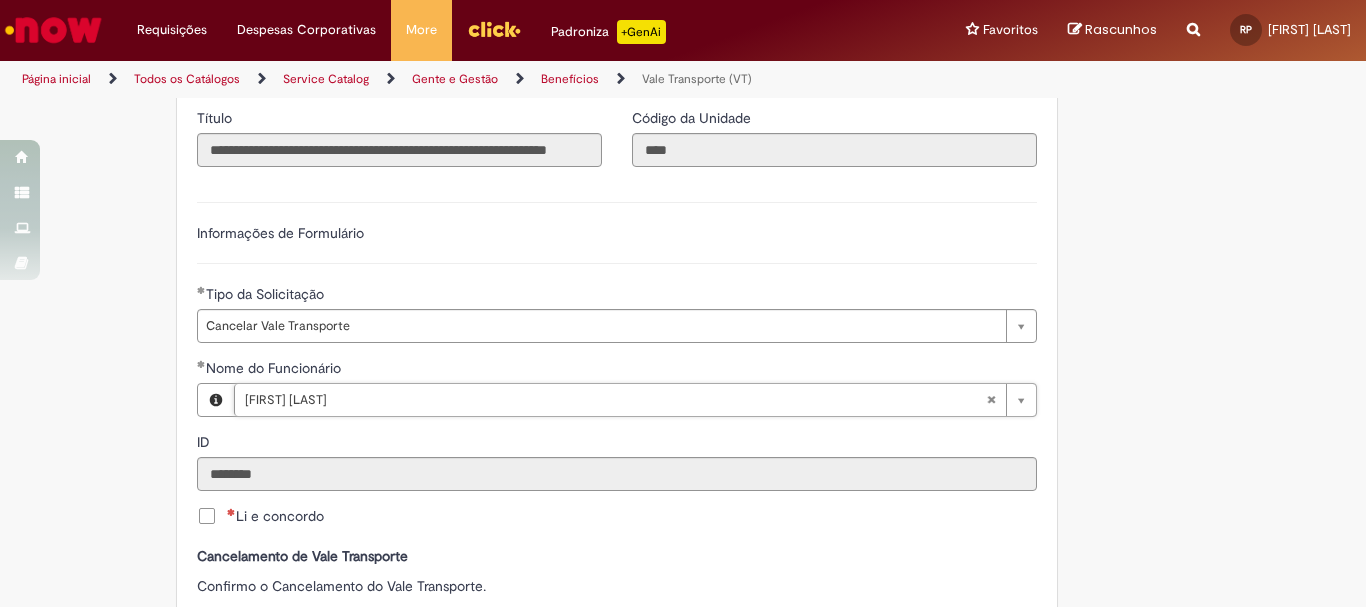 scroll, scrollTop: 1200, scrollLeft: 0, axis: vertical 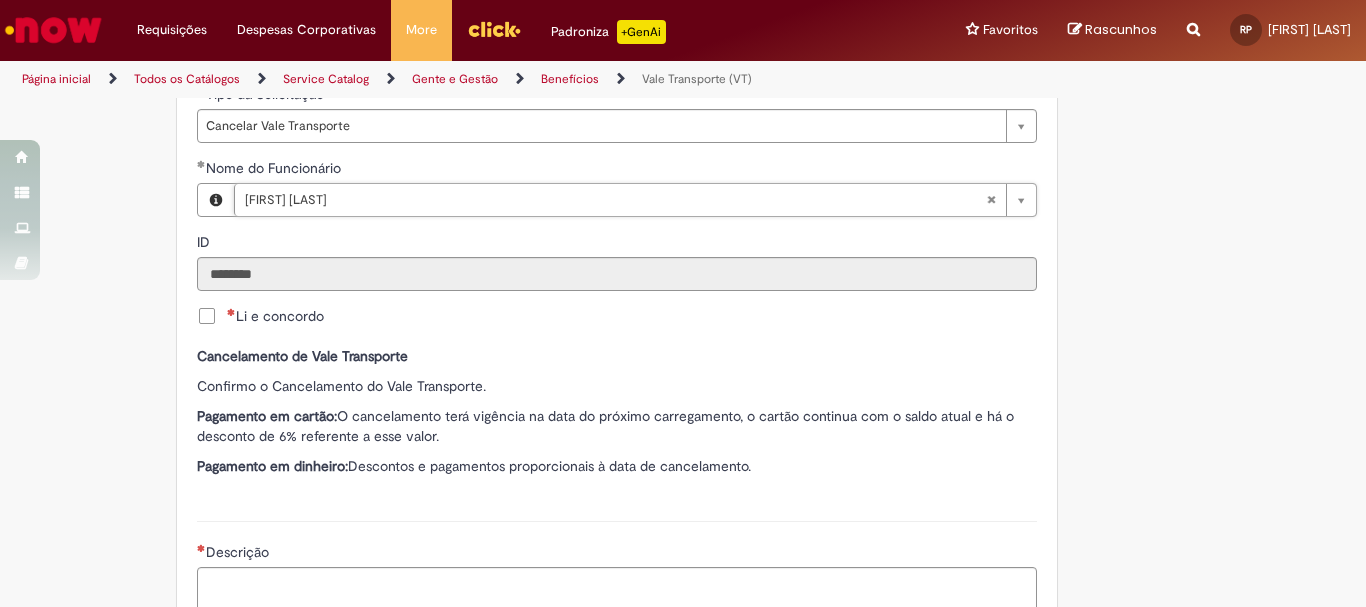 click on "Li e concordo" at bounding box center (275, 316) 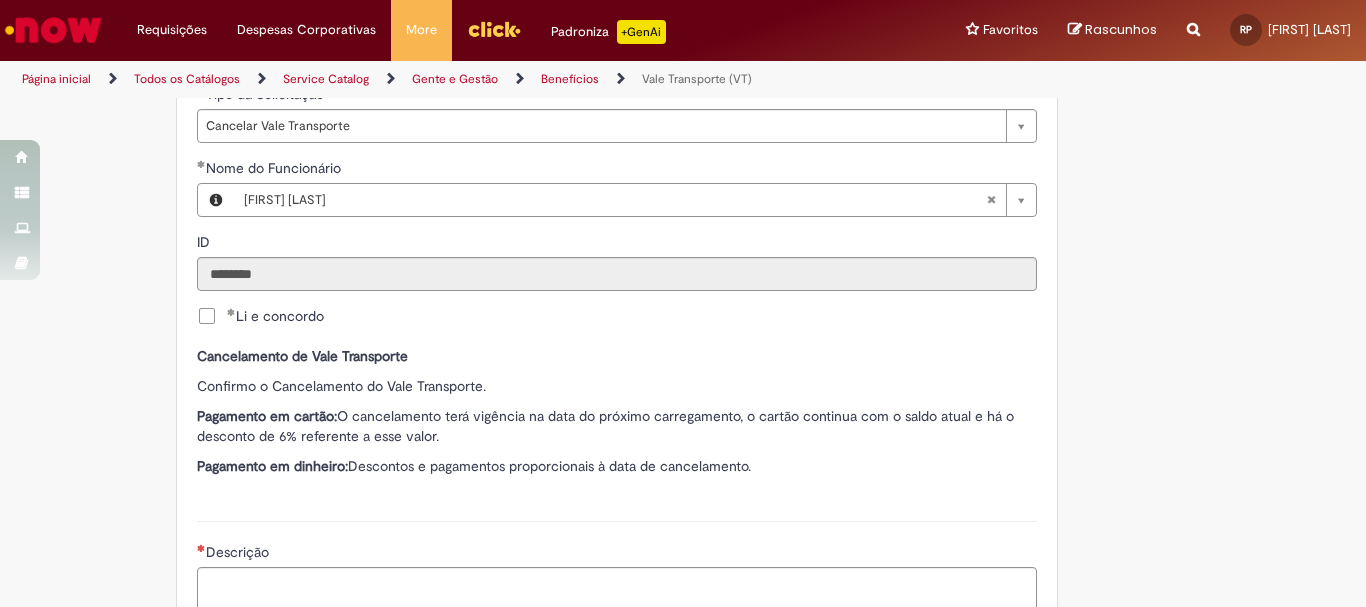 scroll, scrollTop: 1400, scrollLeft: 0, axis: vertical 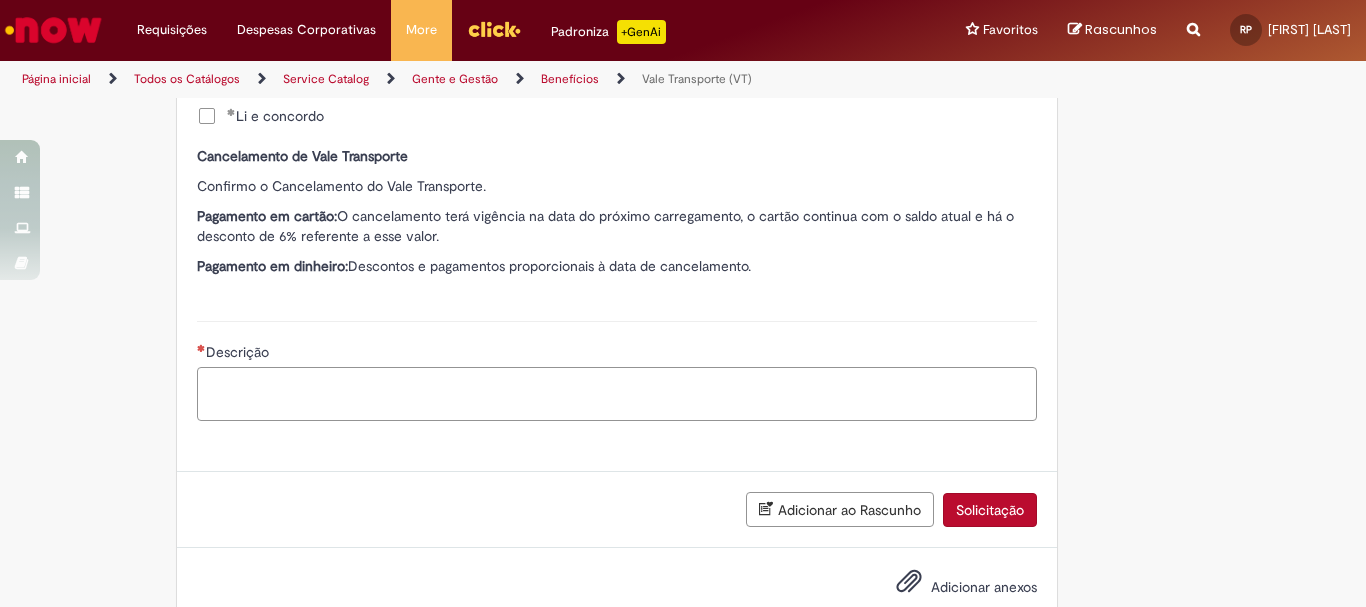 click on "Descrição" at bounding box center [617, 394] 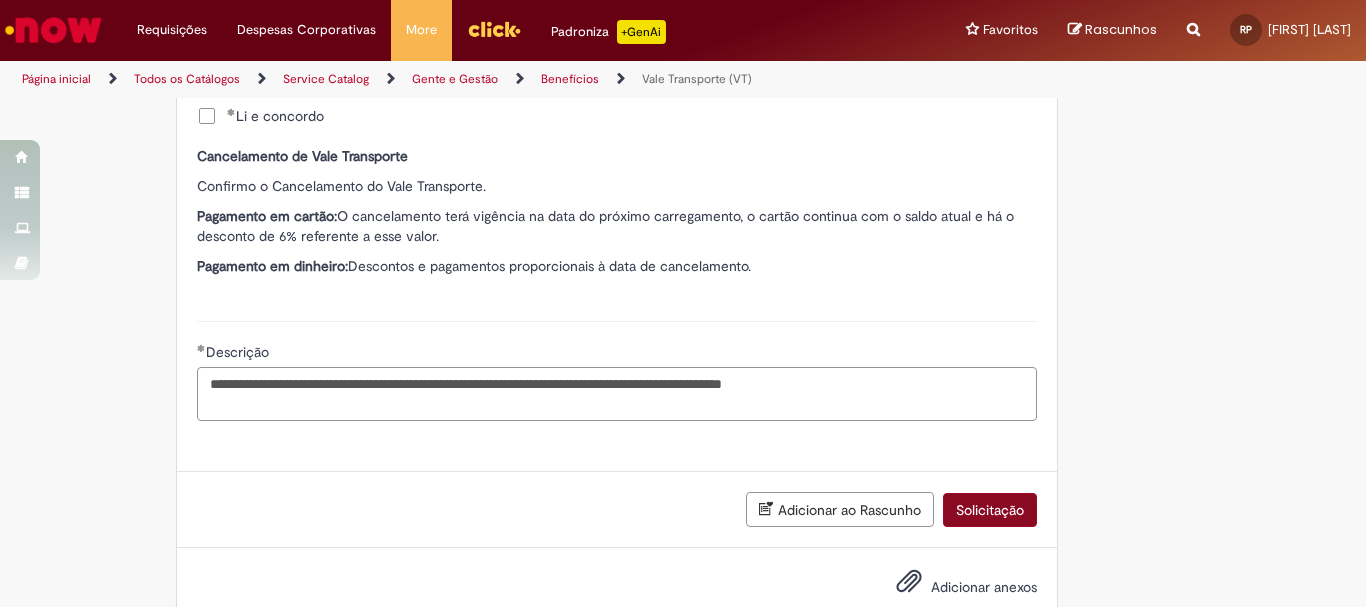 type on "**********" 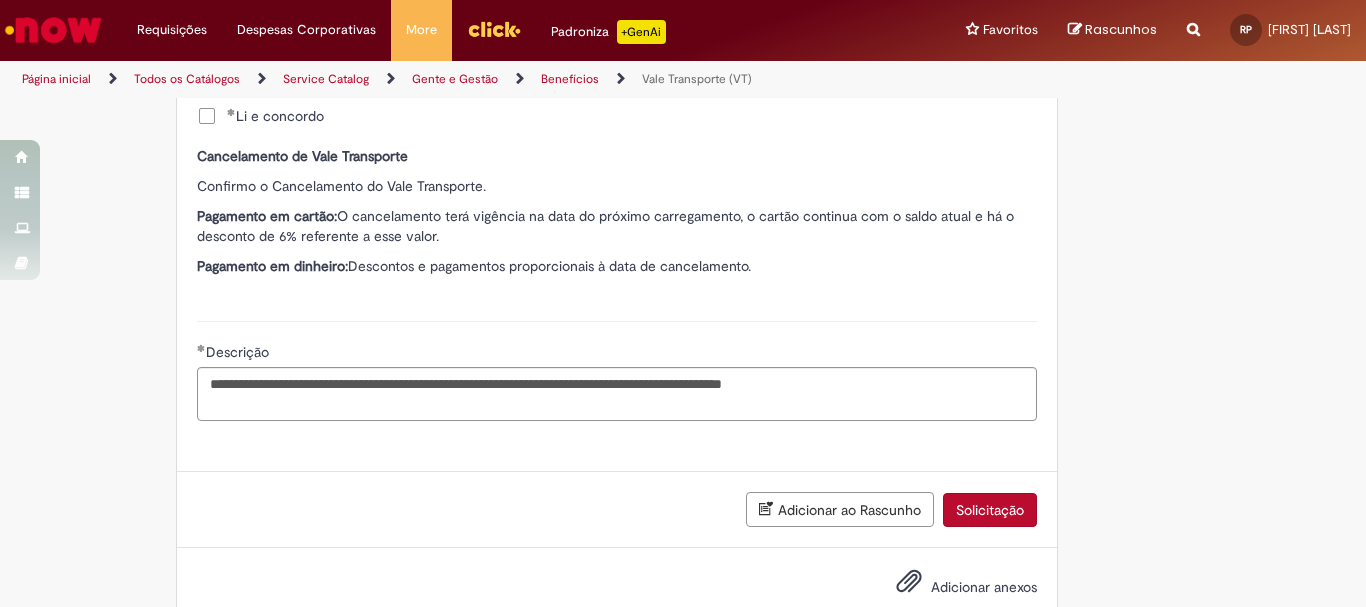 click on "Solicitação" at bounding box center (990, 510) 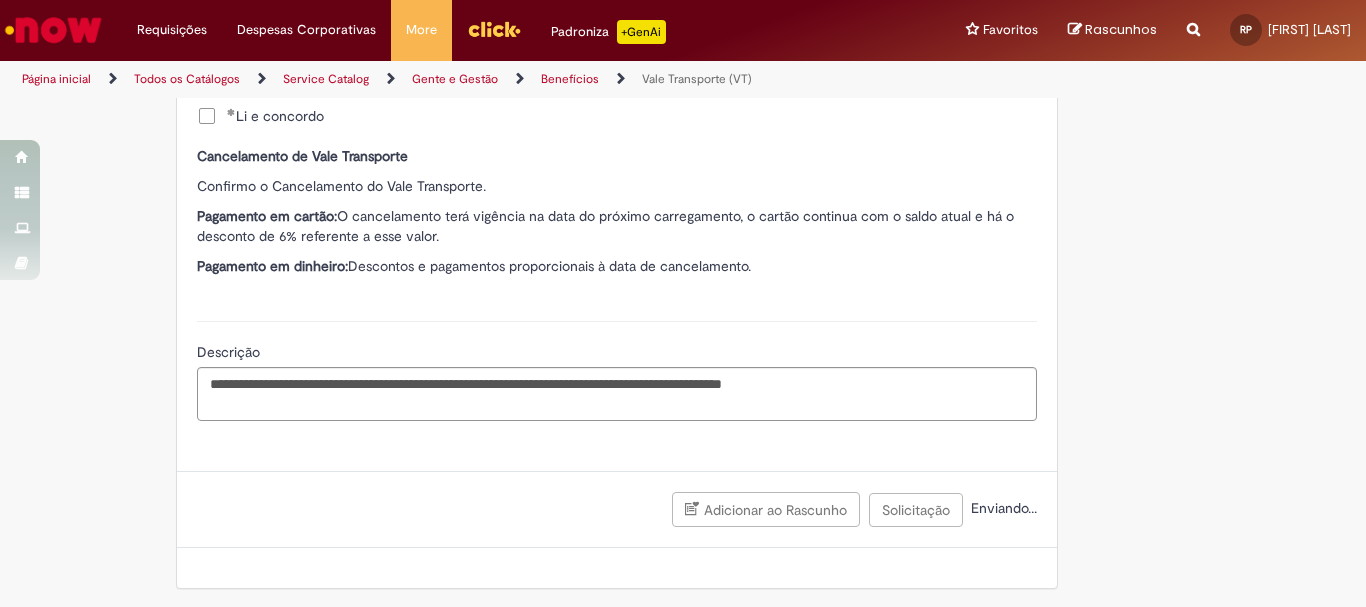 scroll, scrollTop: 1405, scrollLeft: 0, axis: vertical 